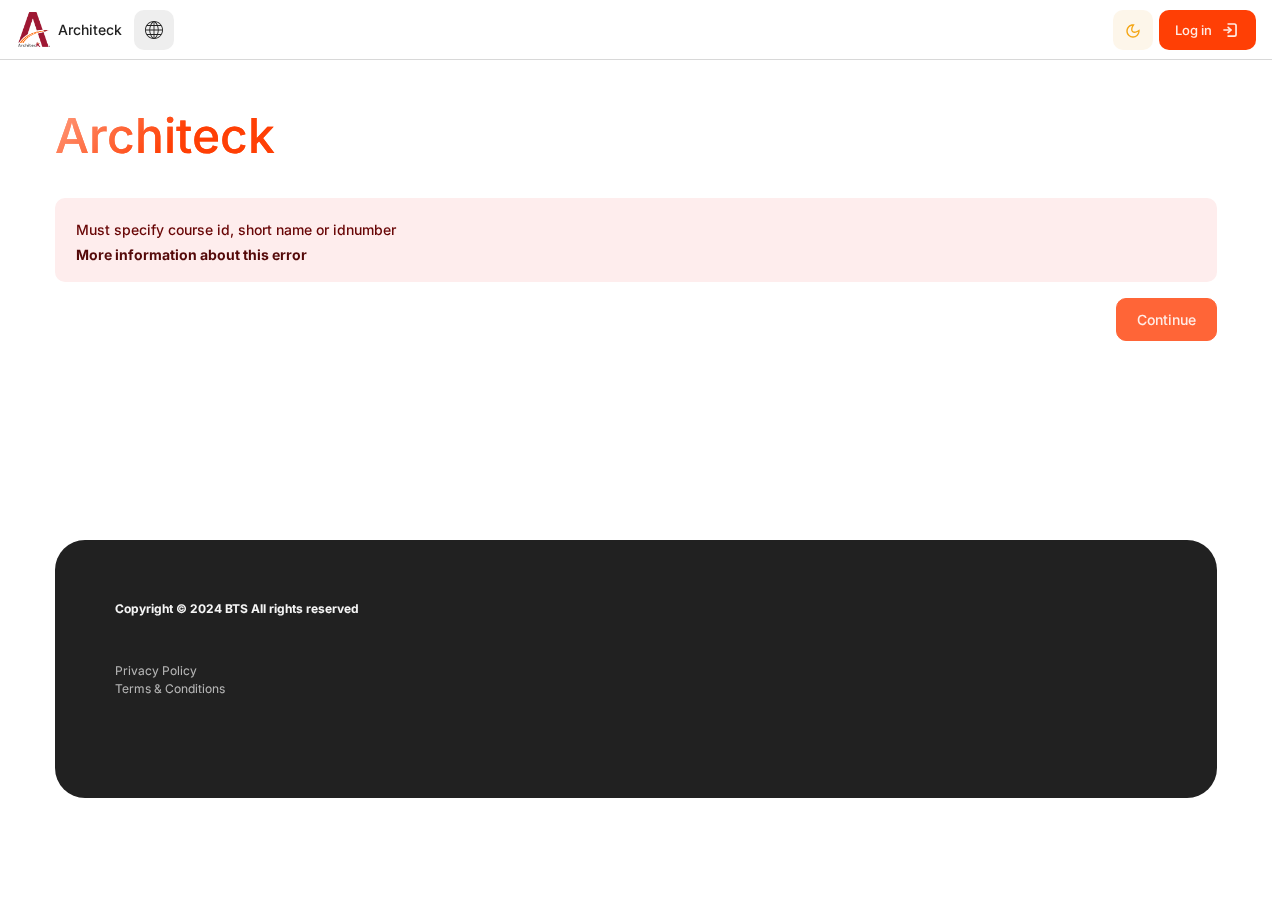 scroll, scrollTop: 0, scrollLeft: 0, axis: both 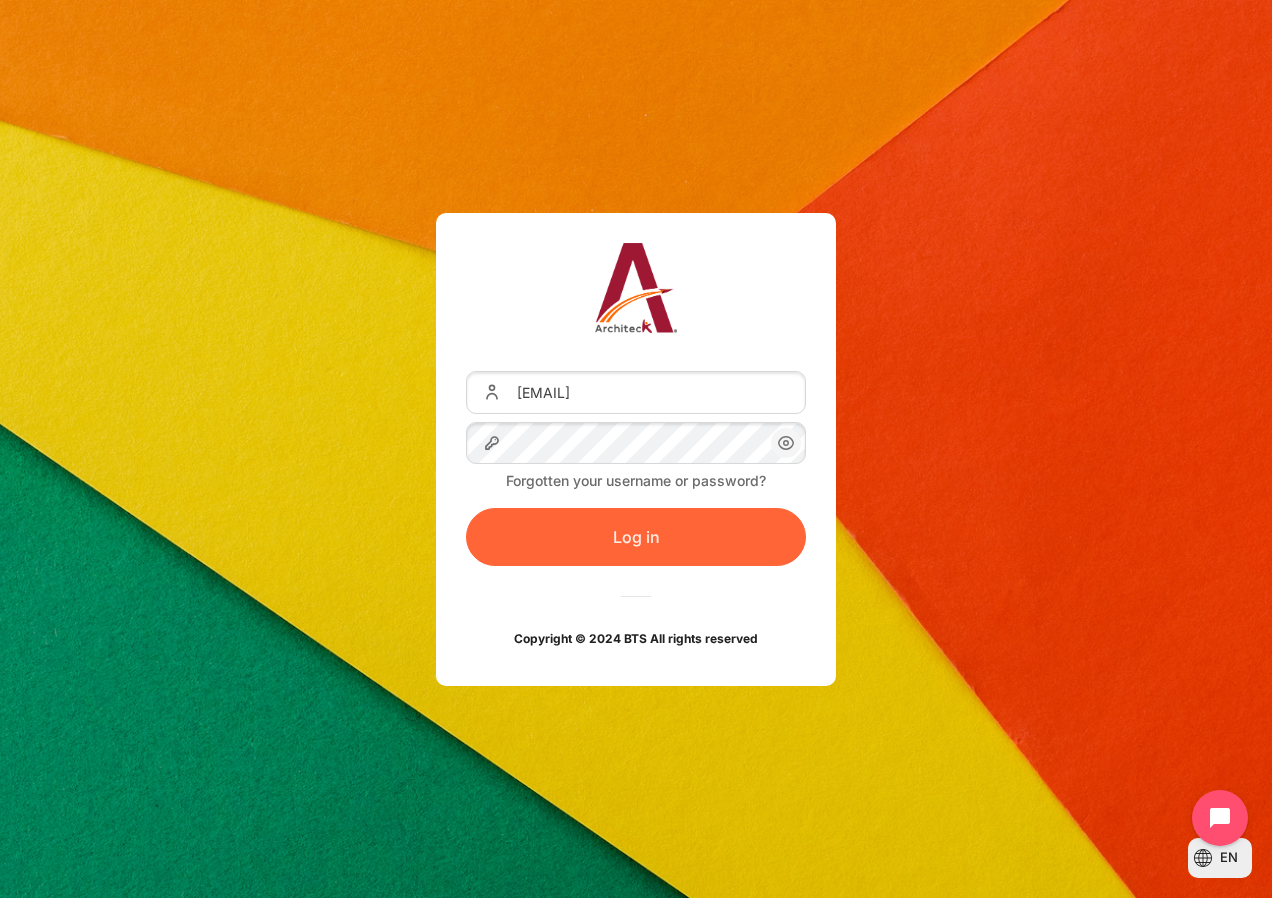 click on "Log in" at bounding box center [636, 537] 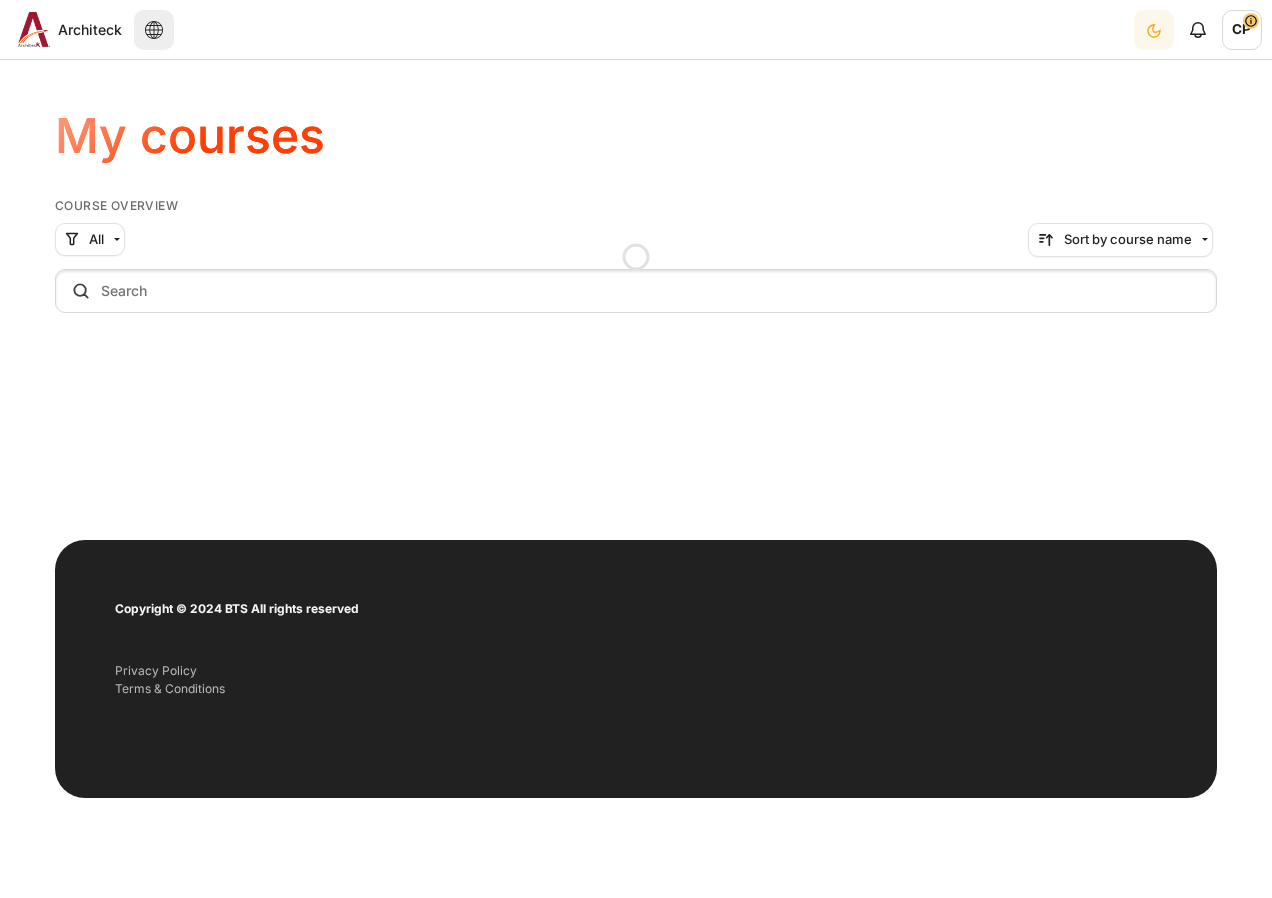 scroll, scrollTop: 0, scrollLeft: 0, axis: both 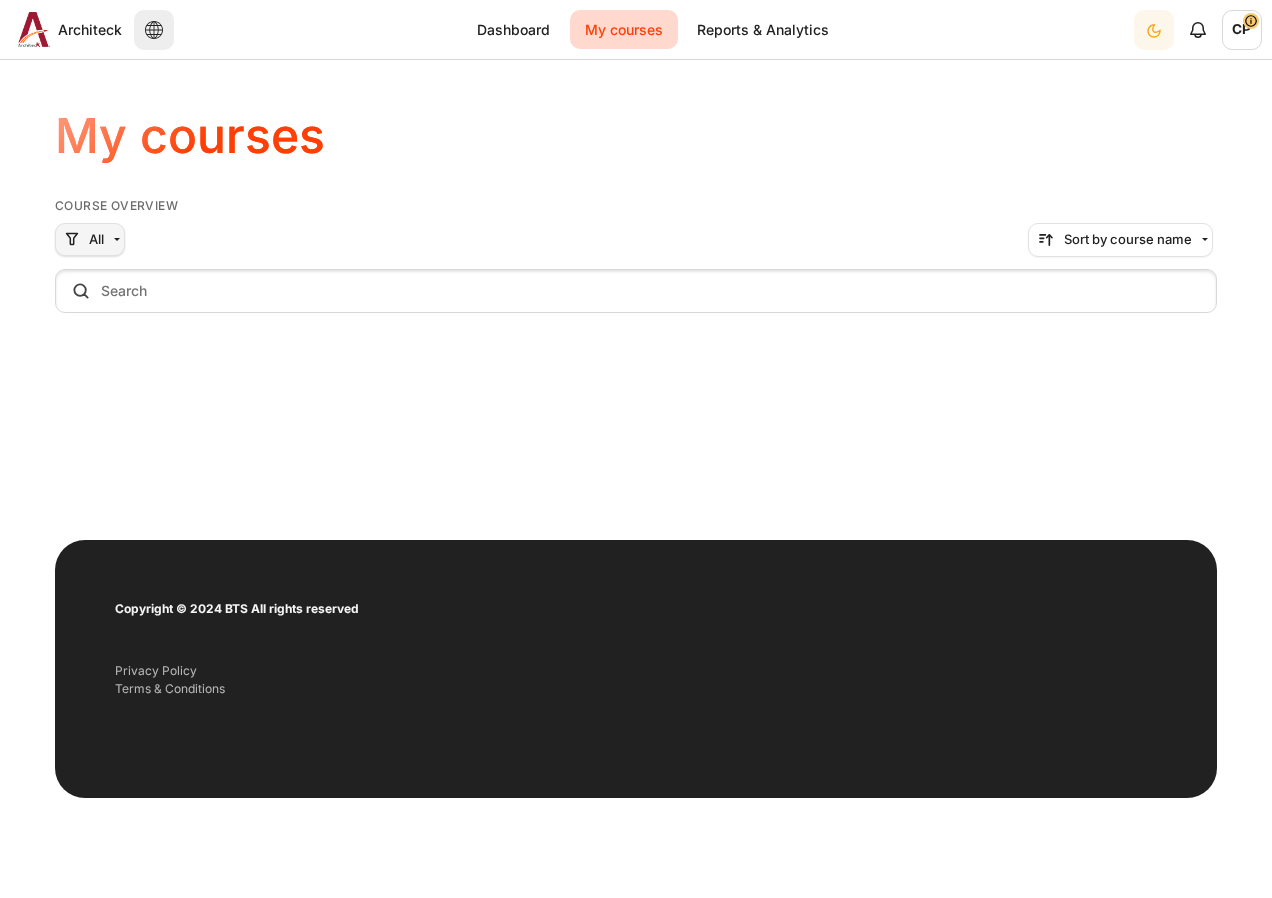 click on "All" at bounding box center (90, 240) 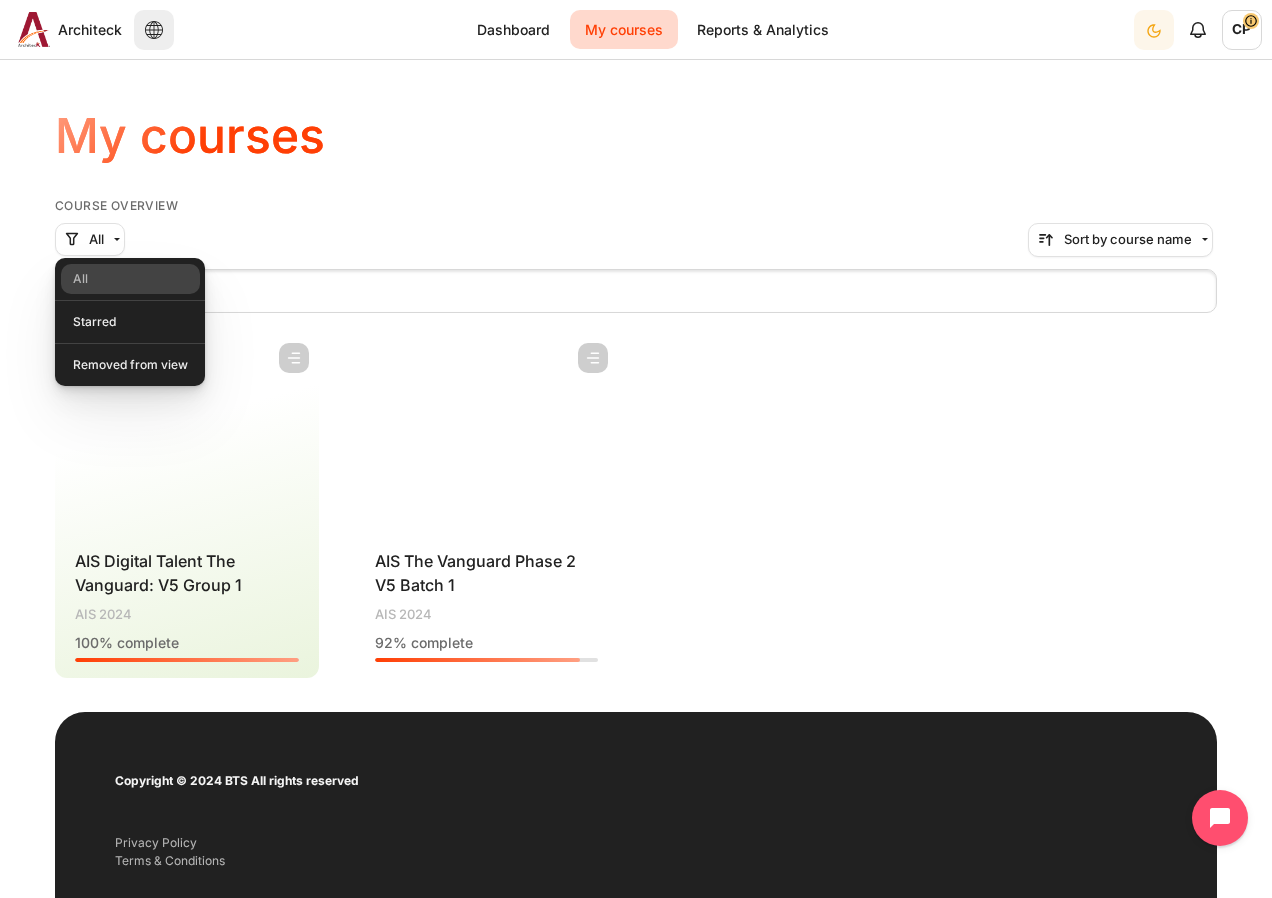 click on "Course overview" at bounding box center (636, 206) 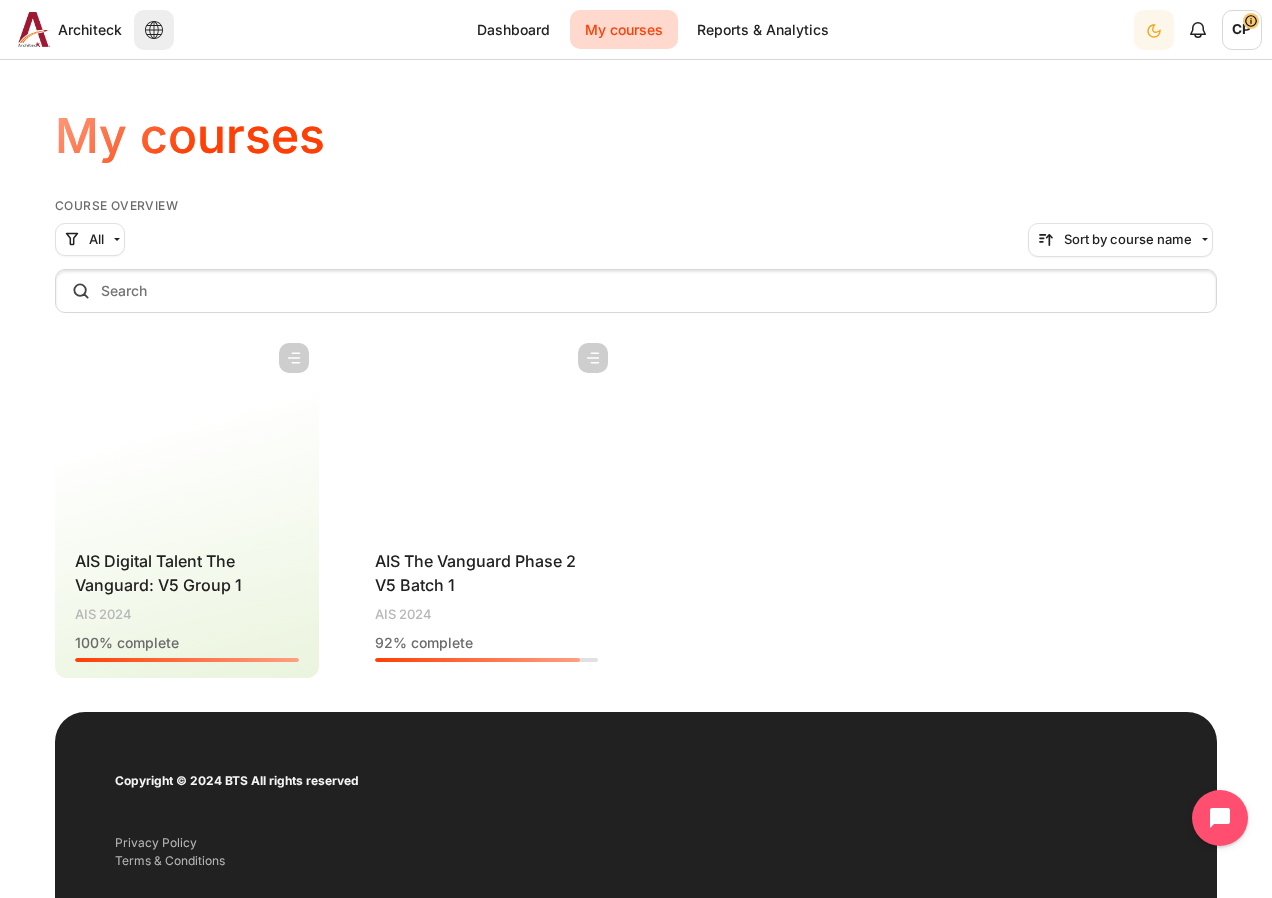 click at bounding box center [487, 433] 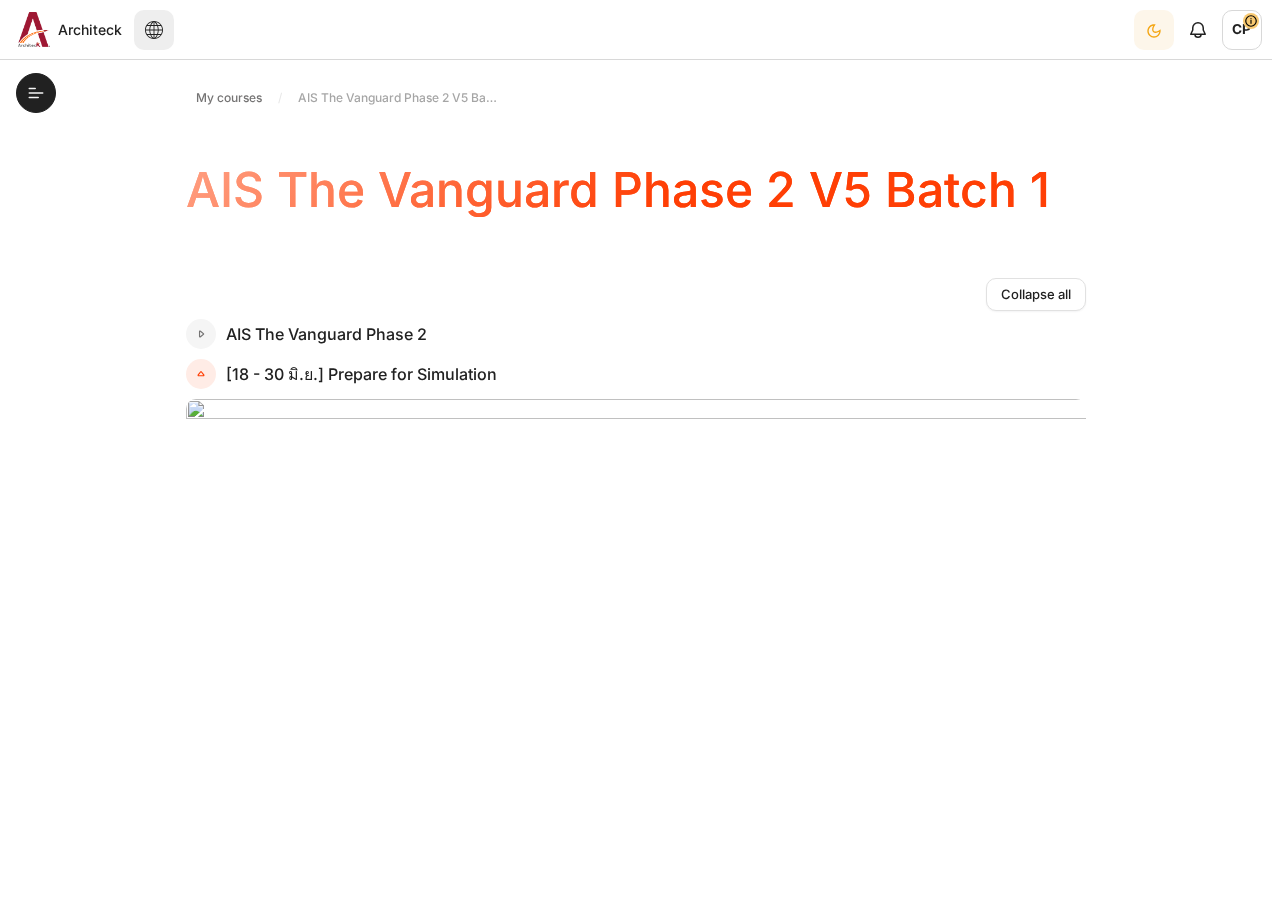 scroll, scrollTop: 0, scrollLeft: 0, axis: both 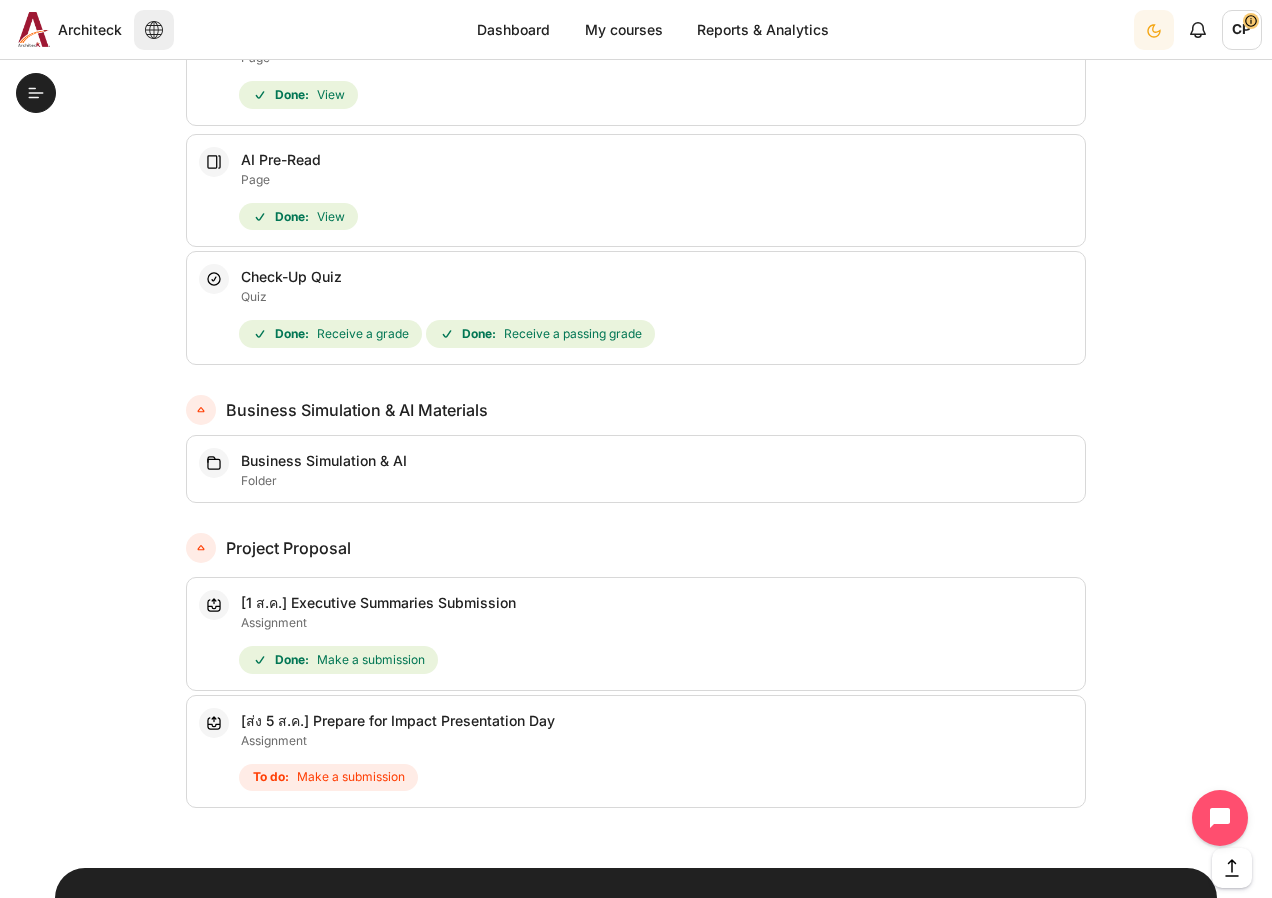click on "Make a submission" at bounding box center (351, 777) 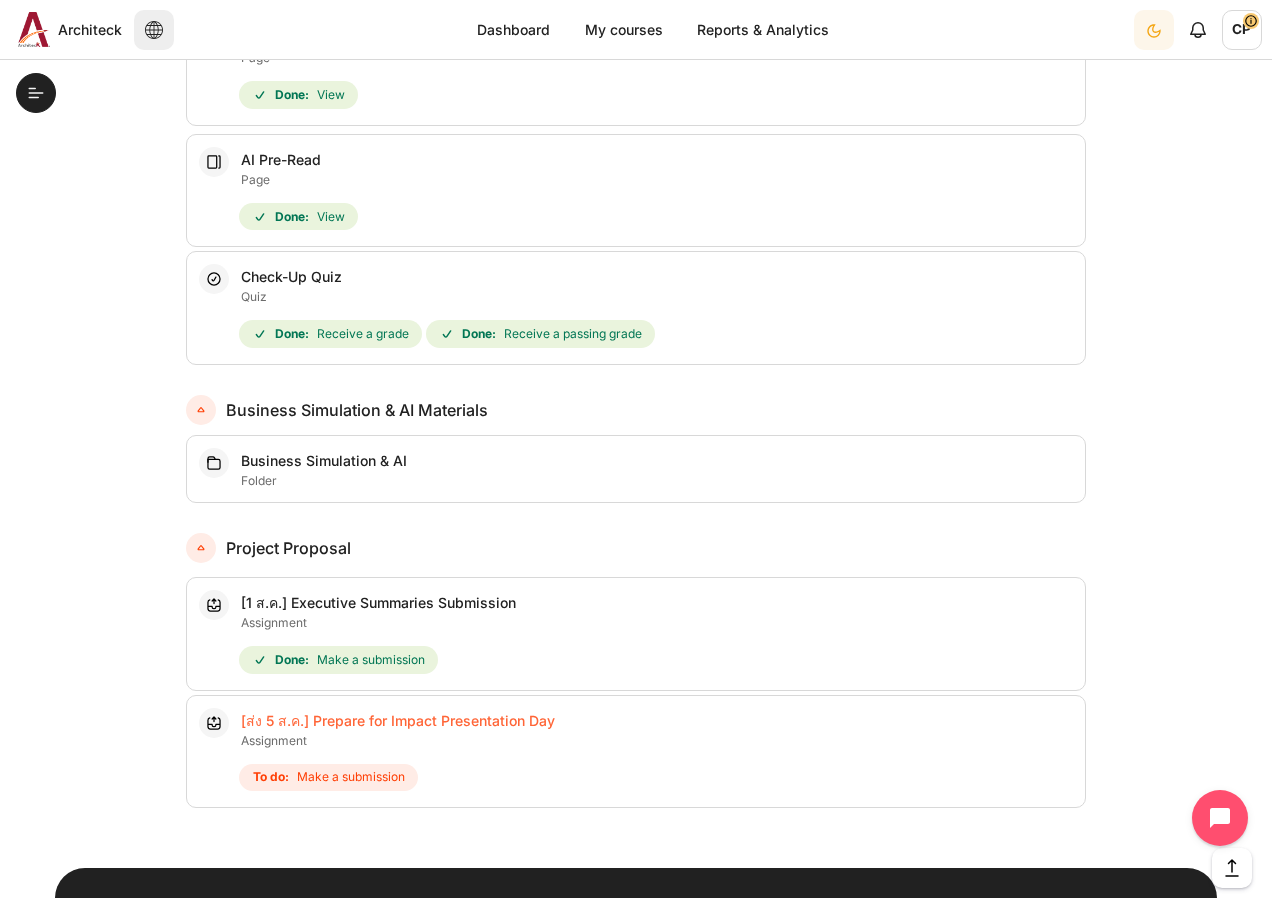 click on "[ส่ง 5 ส.ค.] Prepare for Impact Presentation Day   Assignment" at bounding box center (398, 720) 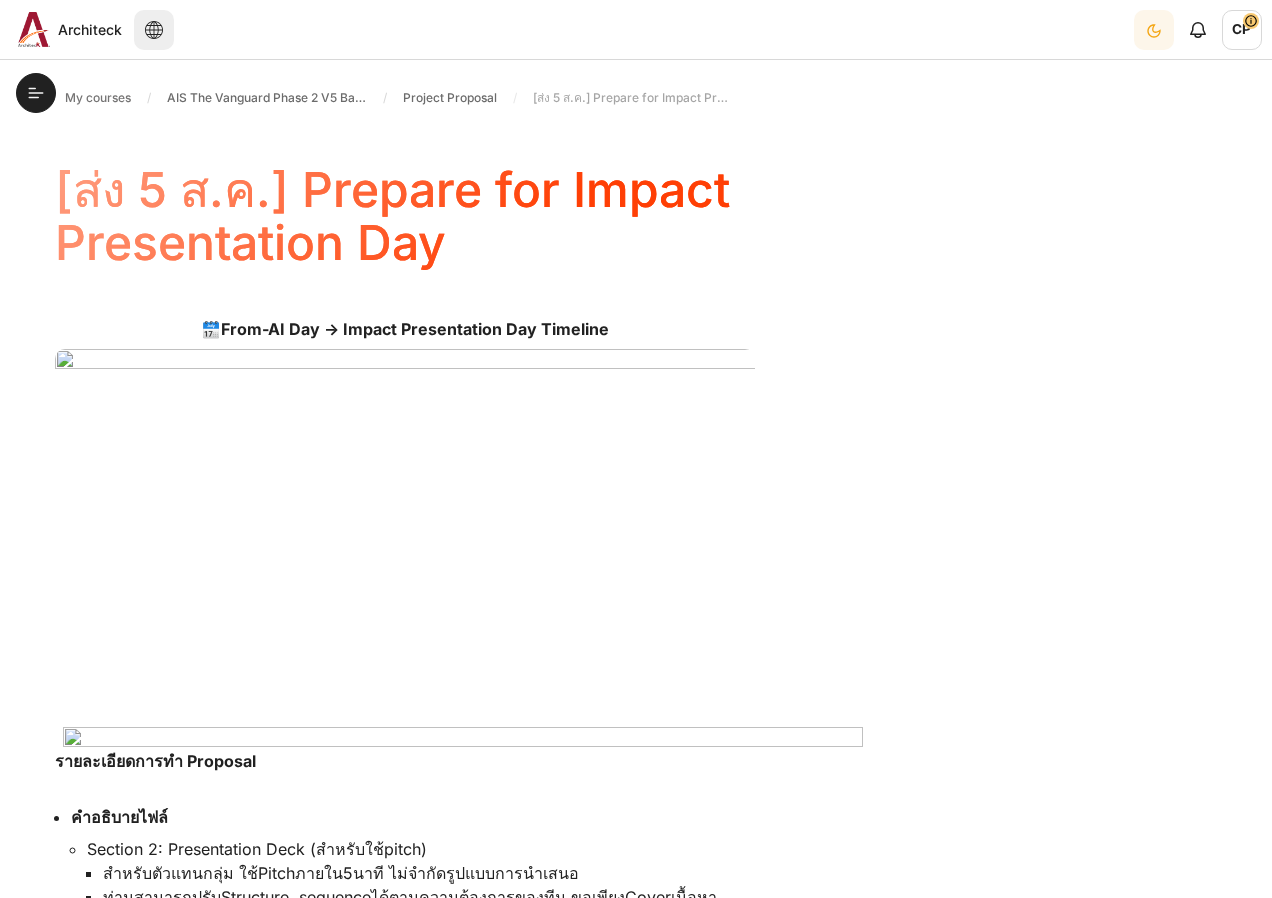 scroll, scrollTop: 0, scrollLeft: 0, axis: both 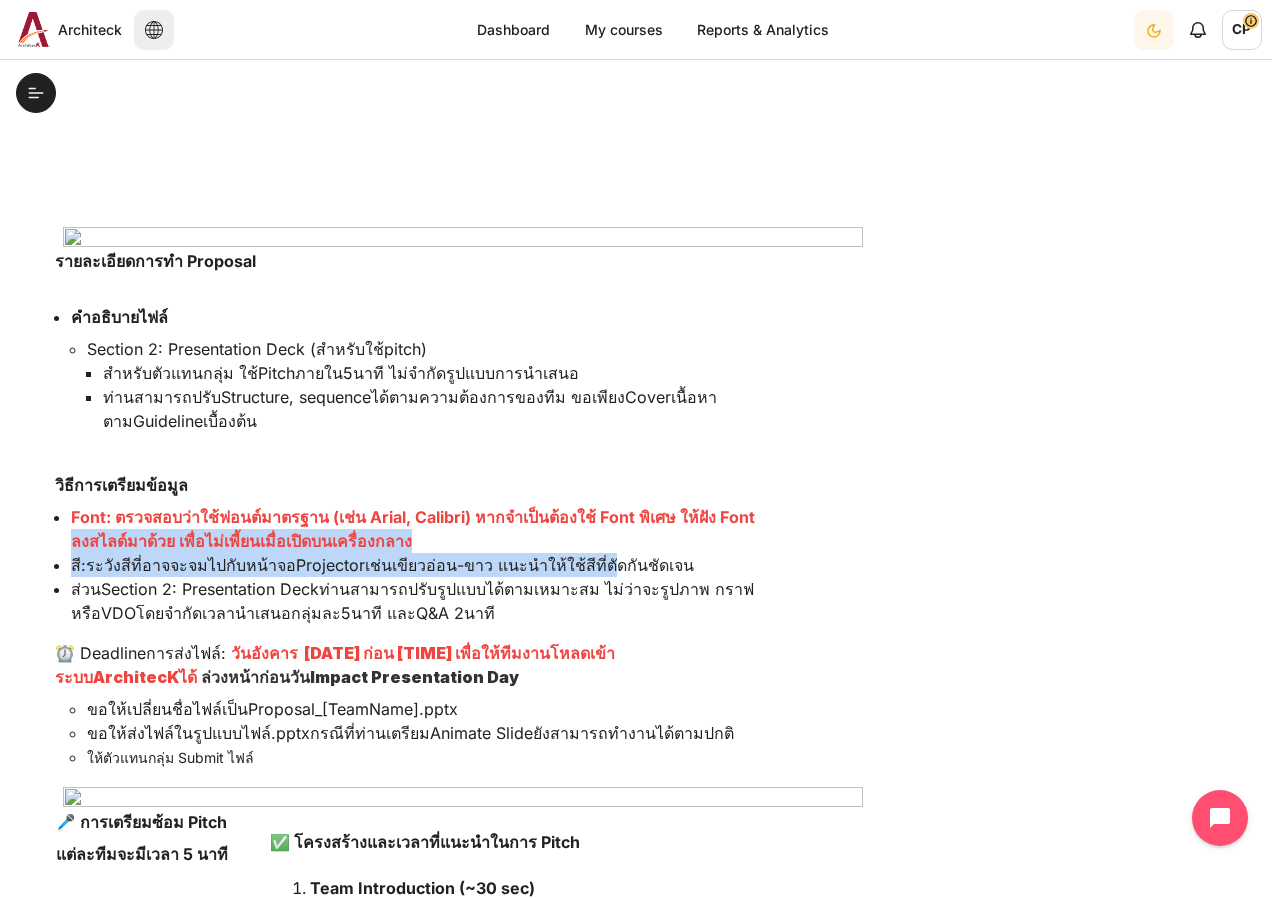 drag, startPoint x: 112, startPoint y: 537, endPoint x: 597, endPoint y: 552, distance: 485.2319 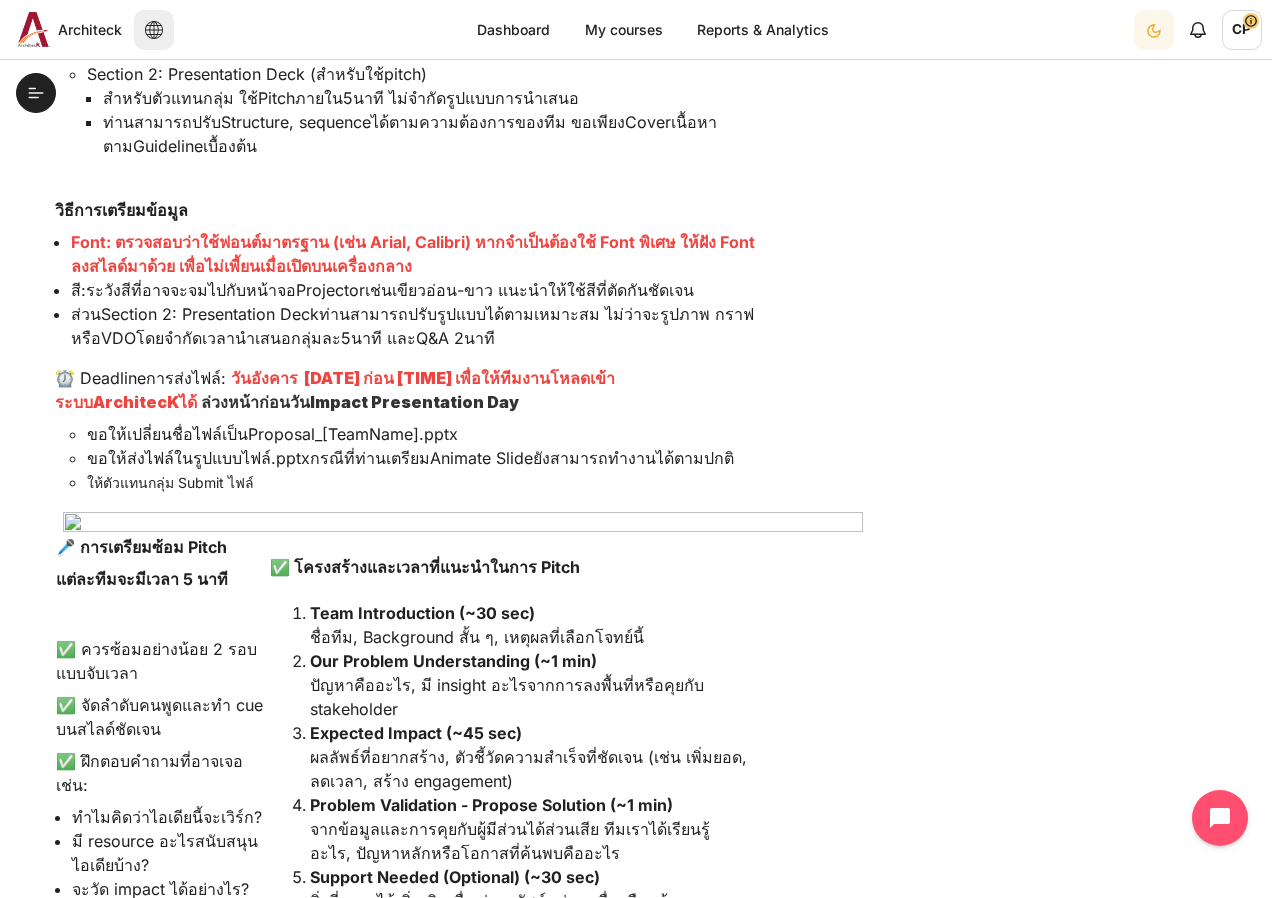 scroll, scrollTop: 800, scrollLeft: 0, axis: vertical 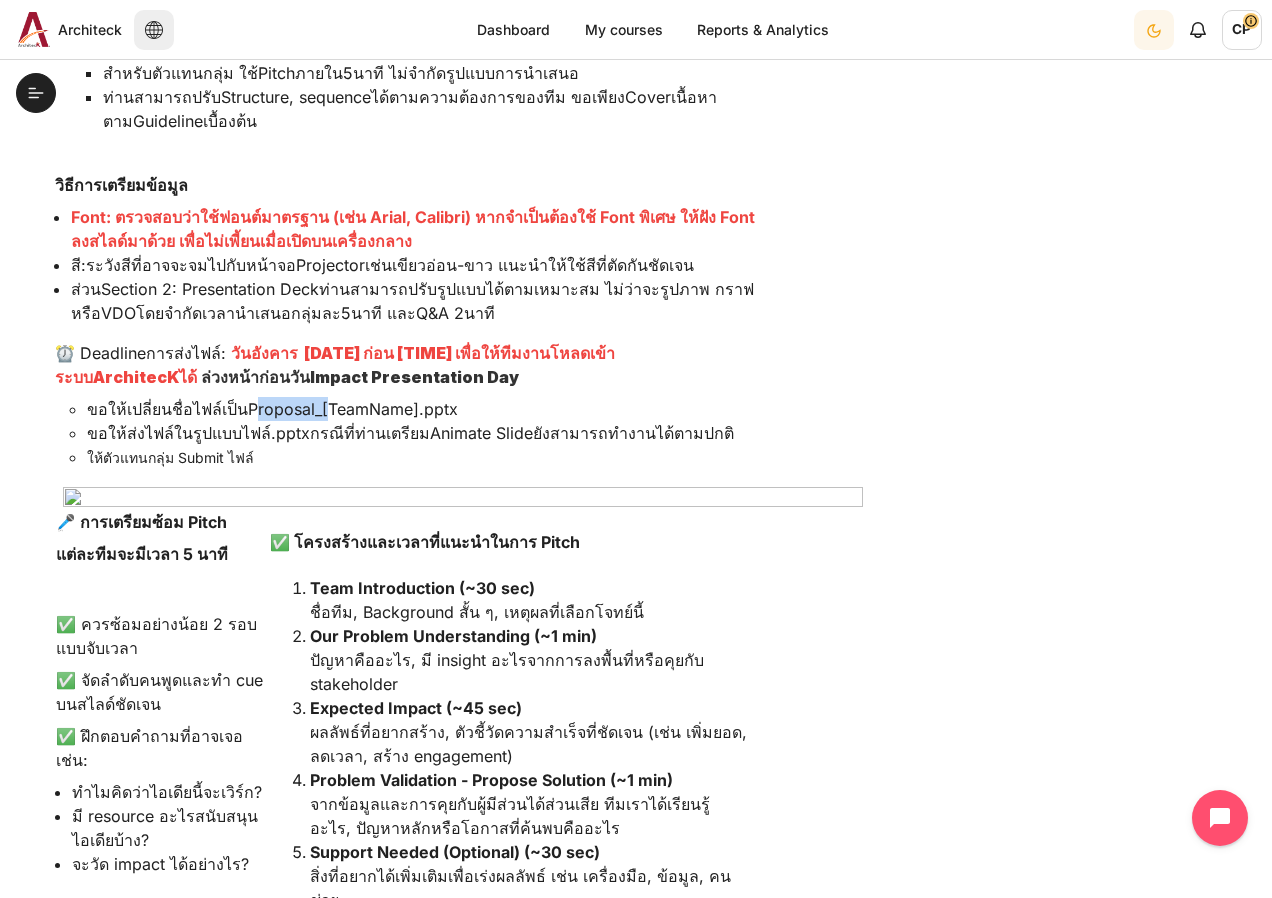 drag, startPoint x: 251, startPoint y: 409, endPoint x: 323, endPoint y: 414, distance: 72.1734 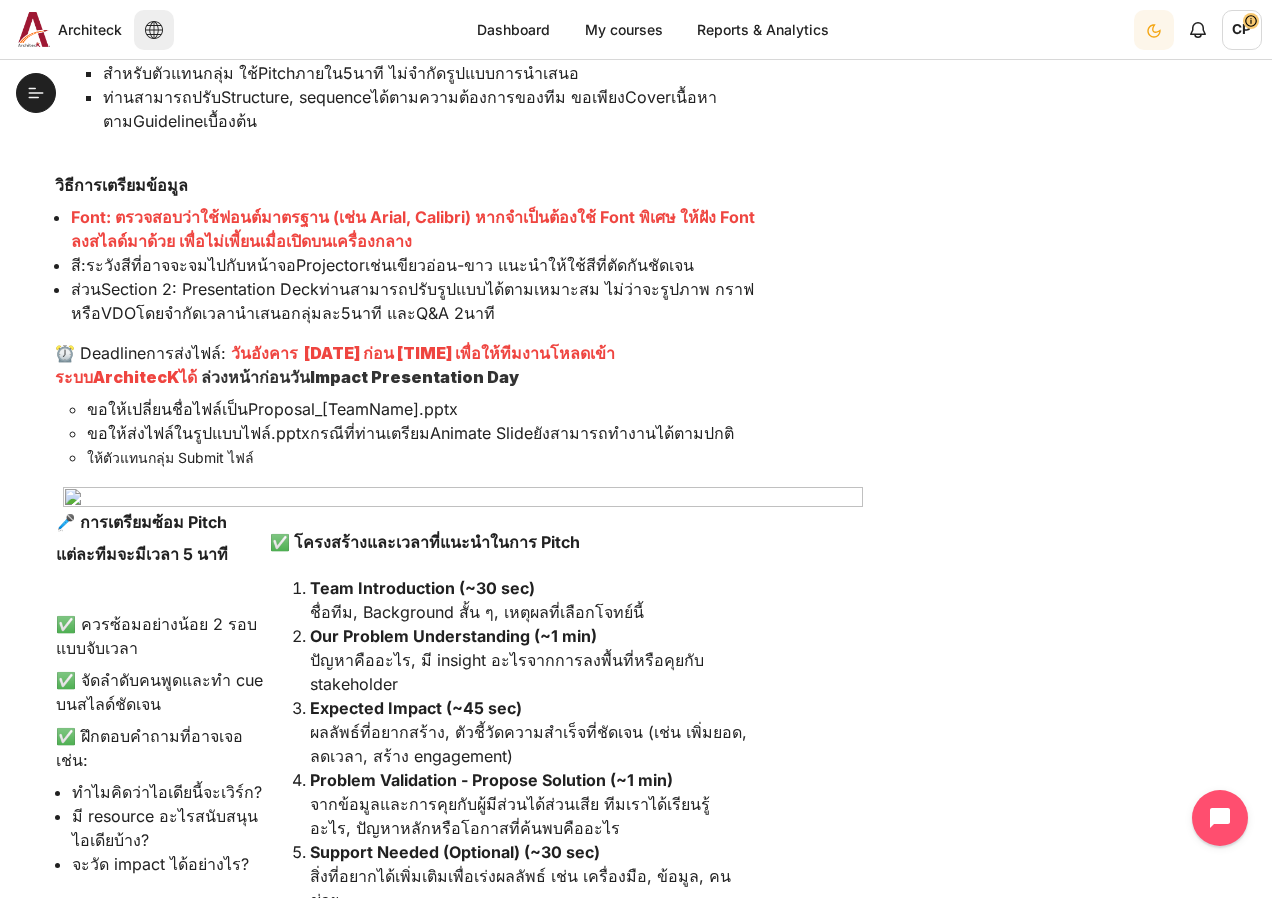 click on "🗓️  From-AI Day → Impact Presentation Day Timeline
รายละเอียดการทำ Proposal
คำอธิบายไฟล์ Section 2: Presentation Deck ( สำหรับใช้  pitch) สำหรับตัวแทนกลุ่ม ใช้  Pitch  ภายใน  5  นาที ไม่จำกัดรูปแบบการนำเสนอ ท่านสามารถปรับ  Structure, sequence  ได้ตามความต้องการของทีม ขอเพียง  Cover  เนื้อหาตาม  Guideline  เบื้องต้น วิธีการเตรียมข้อมูล
สี :
ระวังสีที่อาจจะจมไปกับหน้าจอ  Projector
เช่นเขียวอ่อน - ส่วน  Section
2: Presentation Deck  VDO  5  นาที และ" at bounding box center [636, 487] 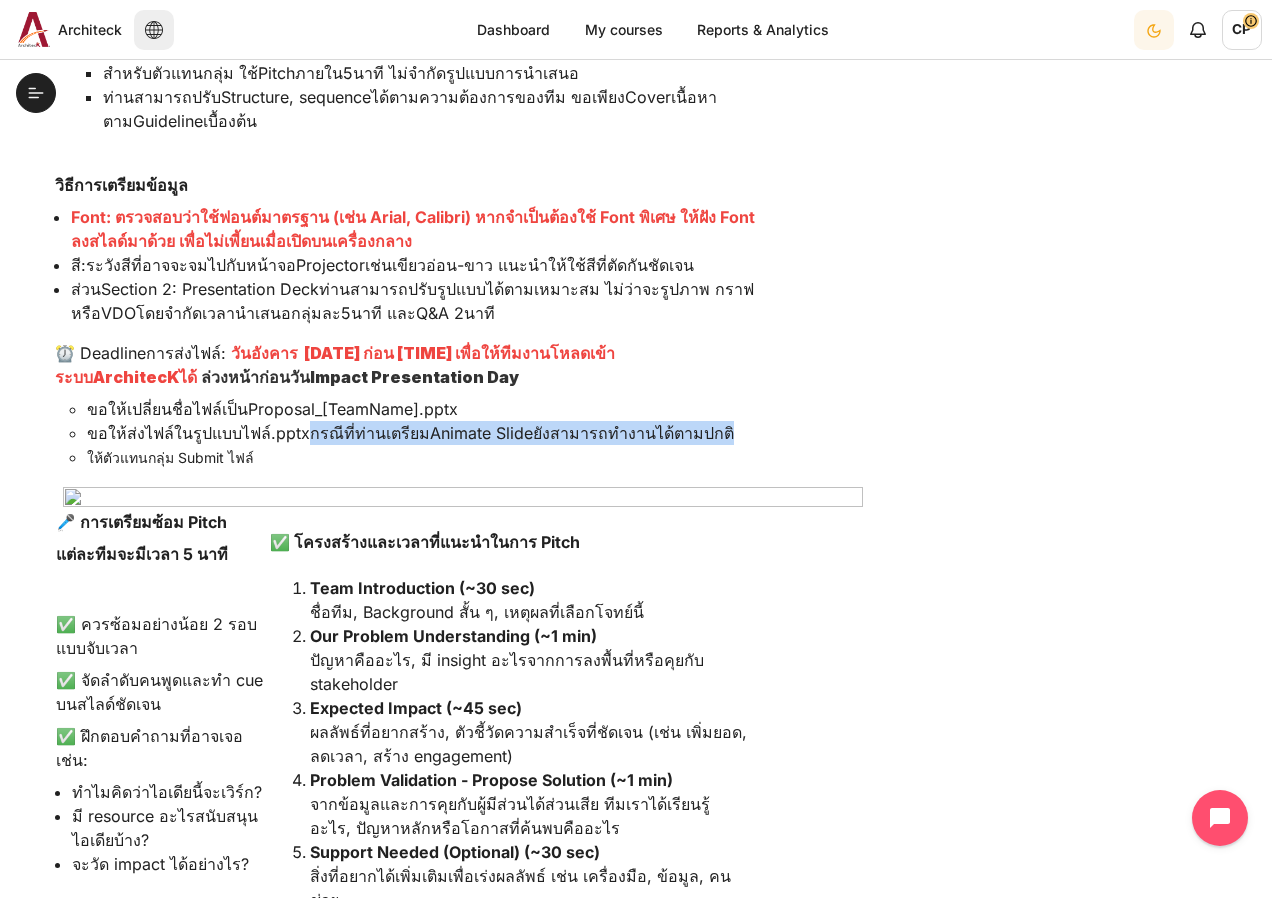 drag, startPoint x: 308, startPoint y: 436, endPoint x: 762, endPoint y: 435, distance: 454.0011 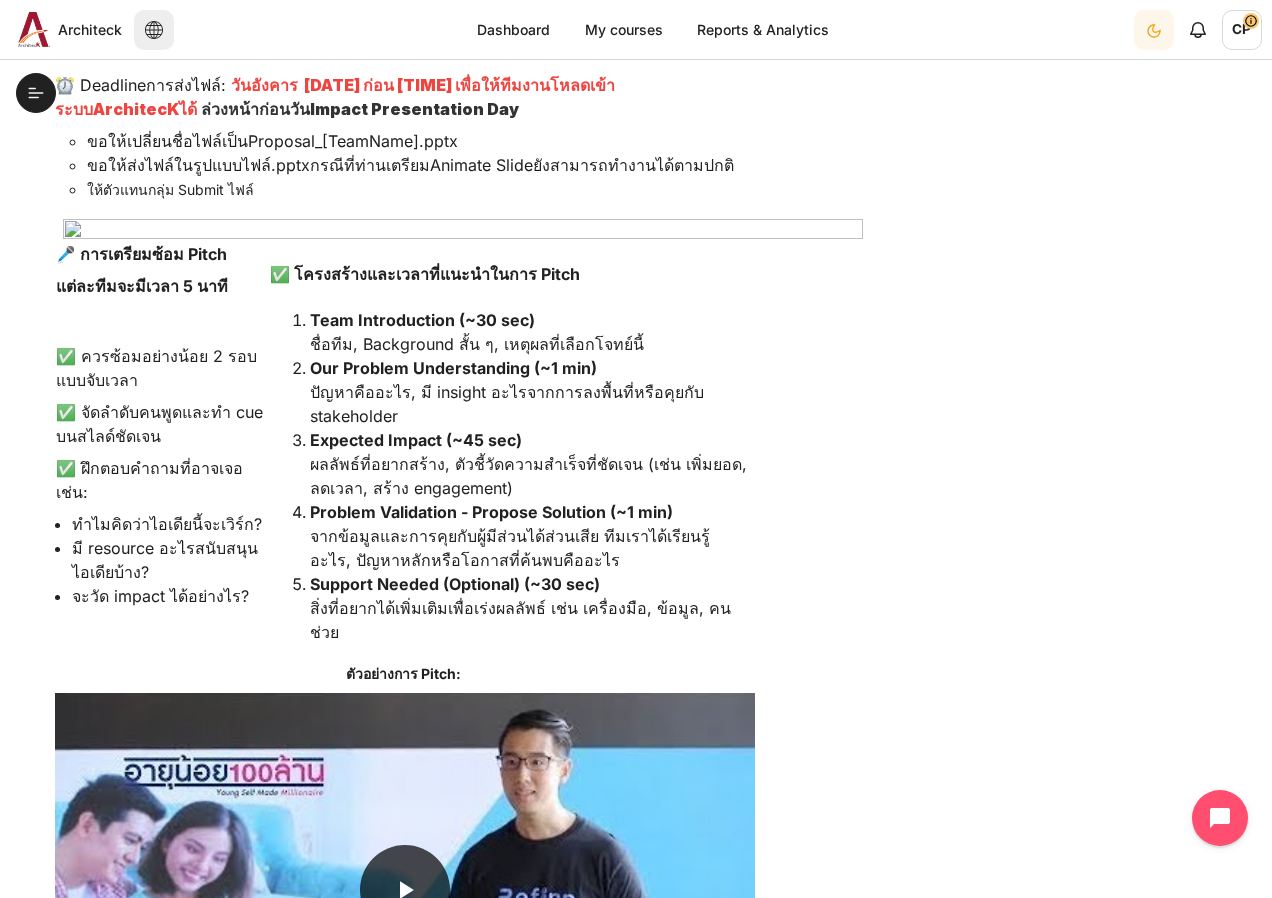 scroll, scrollTop: 1100, scrollLeft: 0, axis: vertical 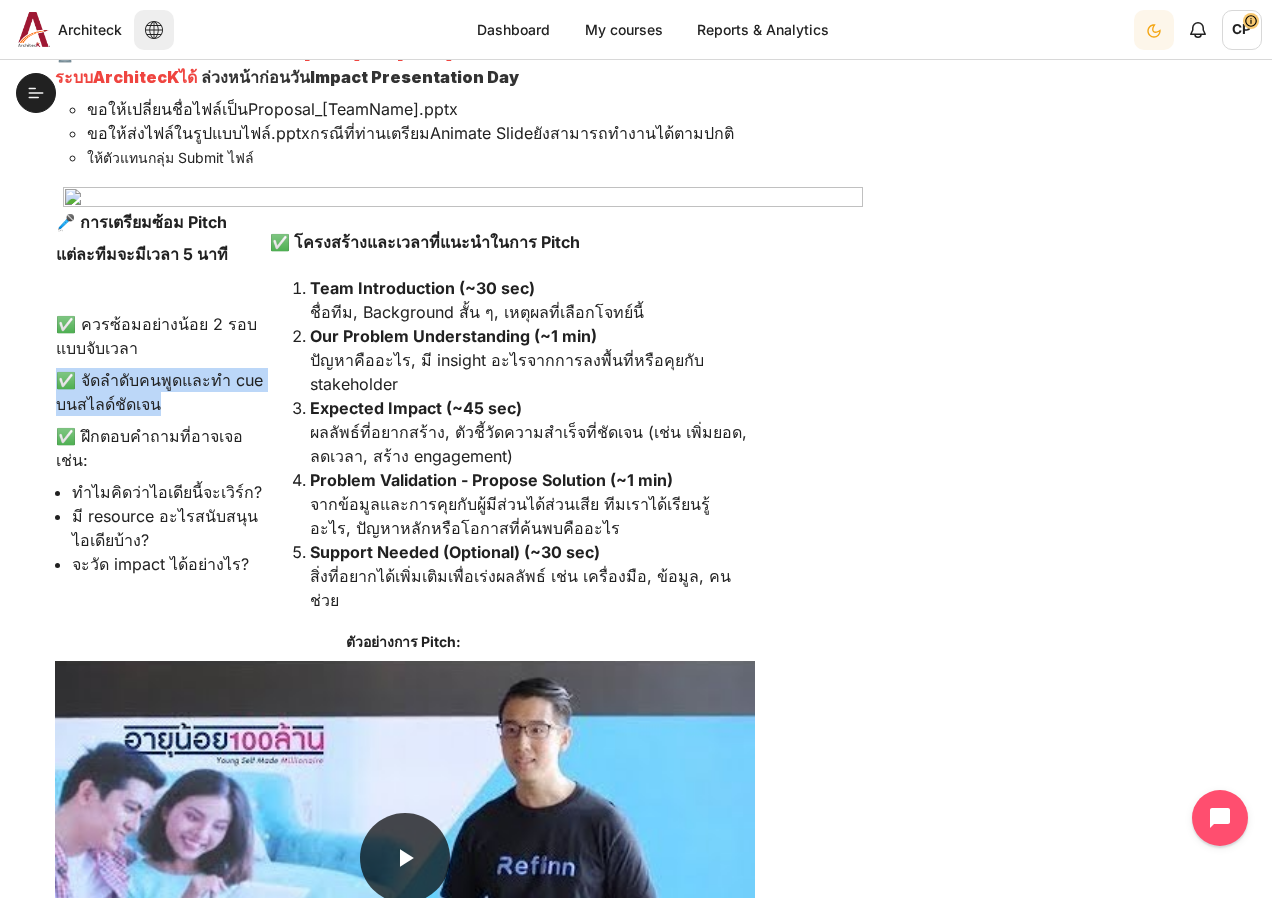 drag, startPoint x: 184, startPoint y: 350, endPoint x: 223, endPoint y: 392, distance: 57.31492 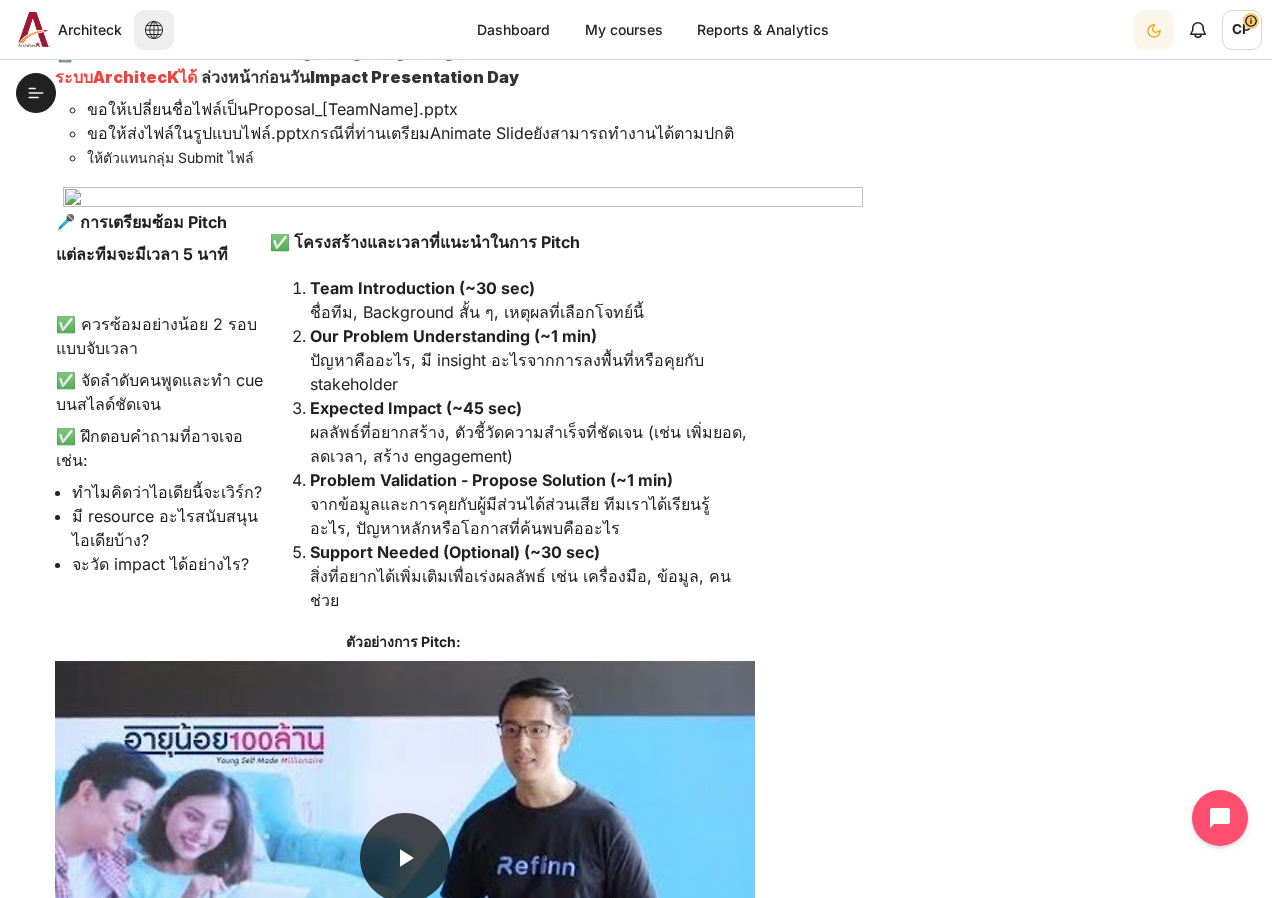 drag, startPoint x: 177, startPoint y: 402, endPoint x: 218, endPoint y: 405, distance: 41.109608 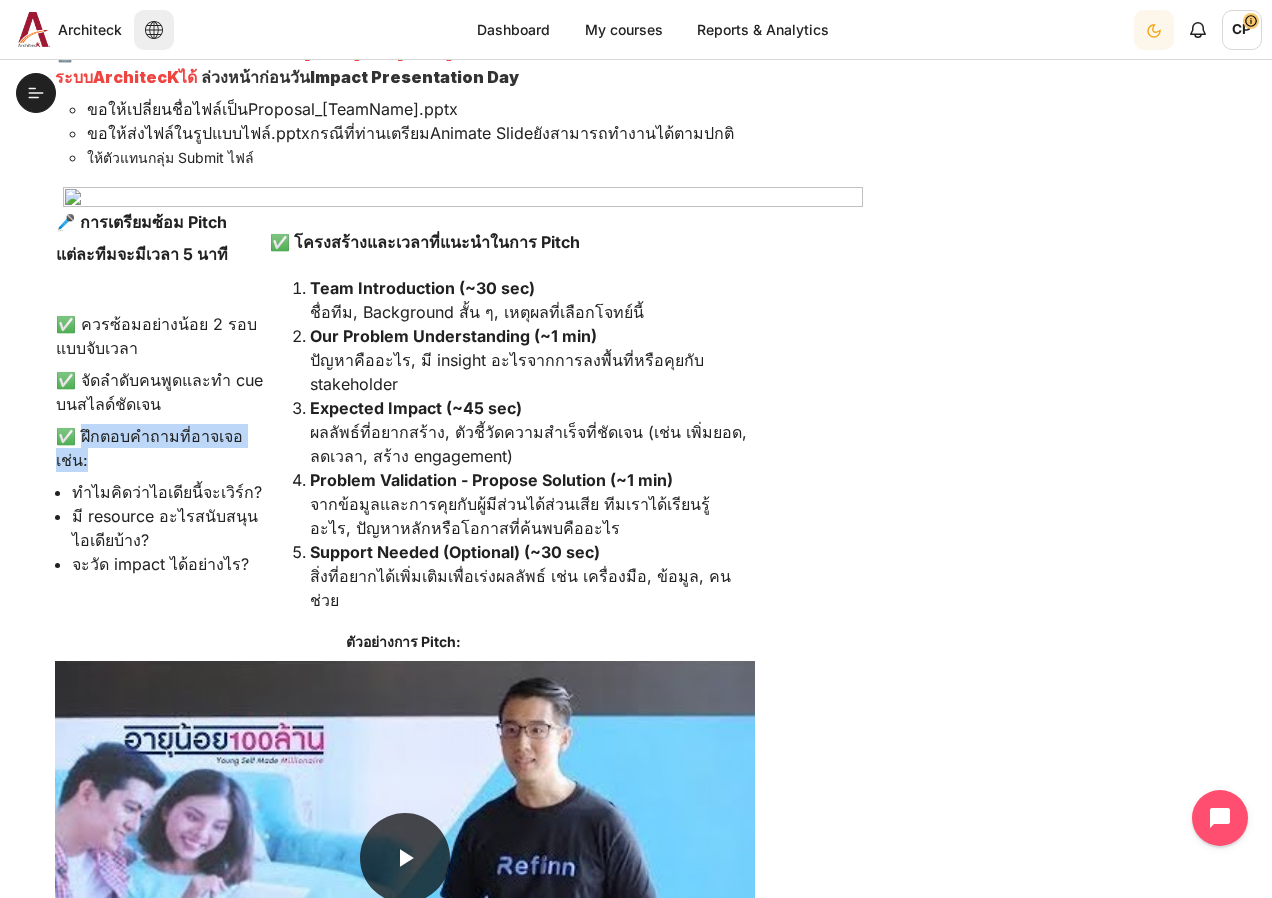 drag, startPoint x: 83, startPoint y: 440, endPoint x: 270, endPoint y: 443, distance: 187.02406 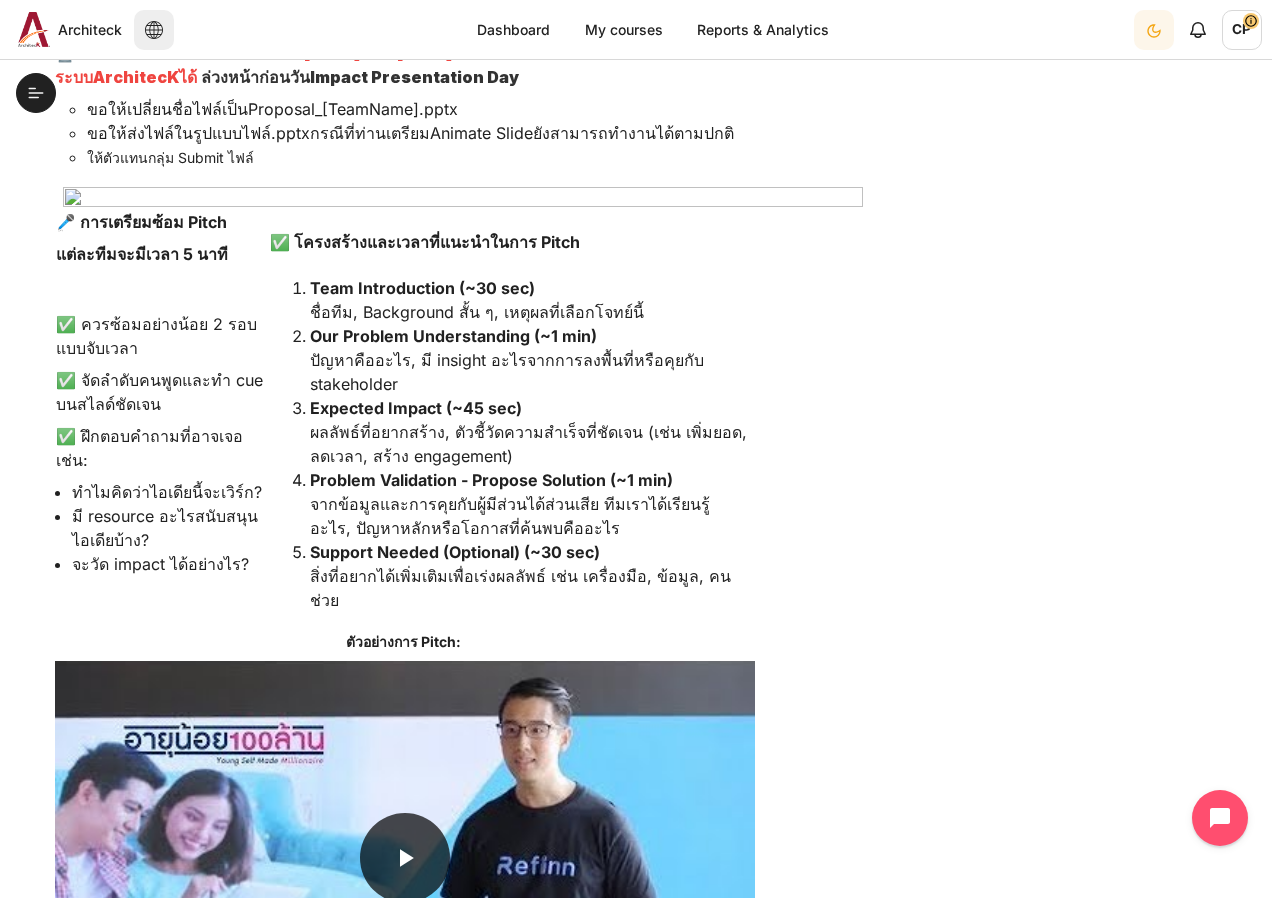 drag, startPoint x: 270, startPoint y: 443, endPoint x: 116, endPoint y: 477, distance: 157.70859 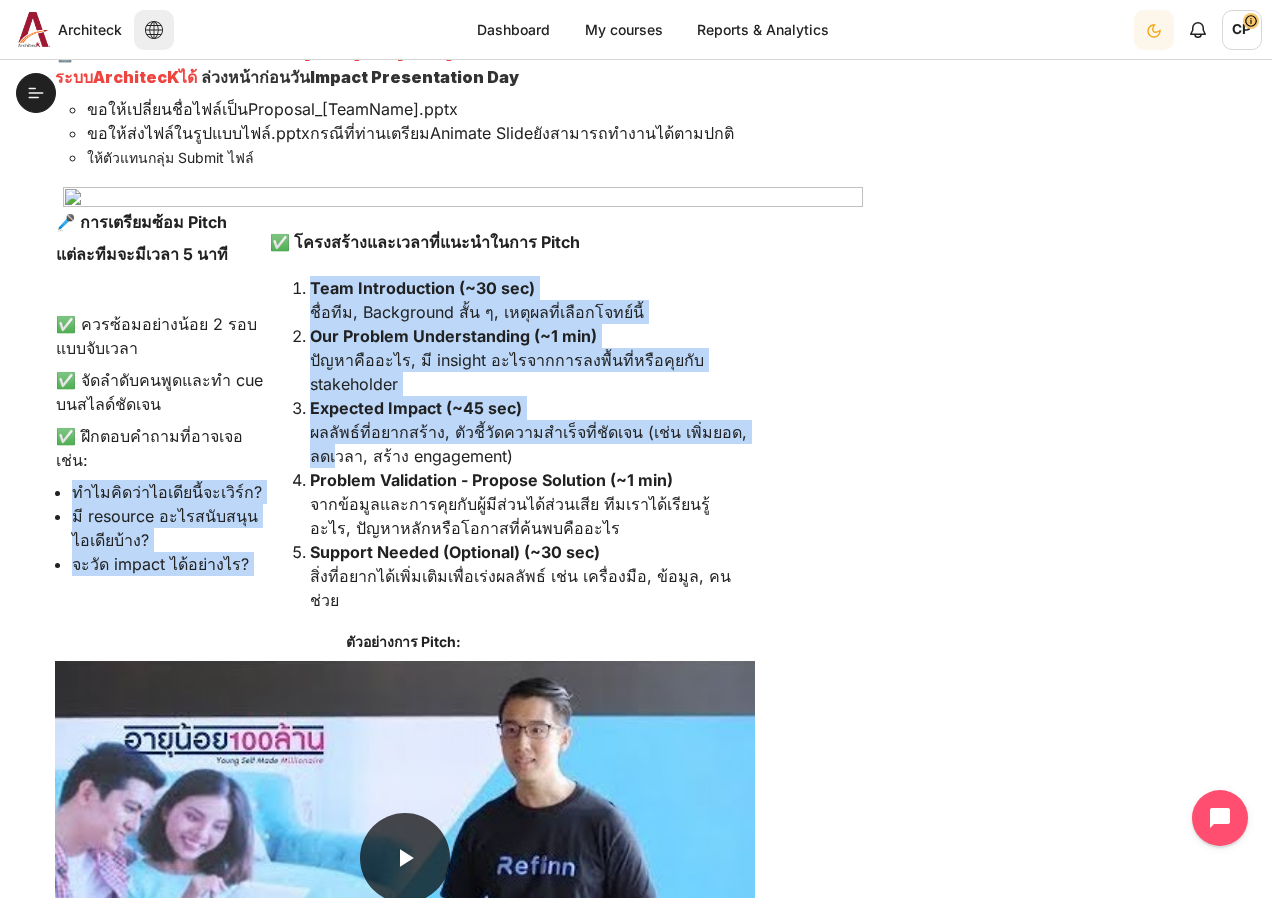 drag, startPoint x: 72, startPoint y: 468, endPoint x: 281, endPoint y: 465, distance: 209.02153 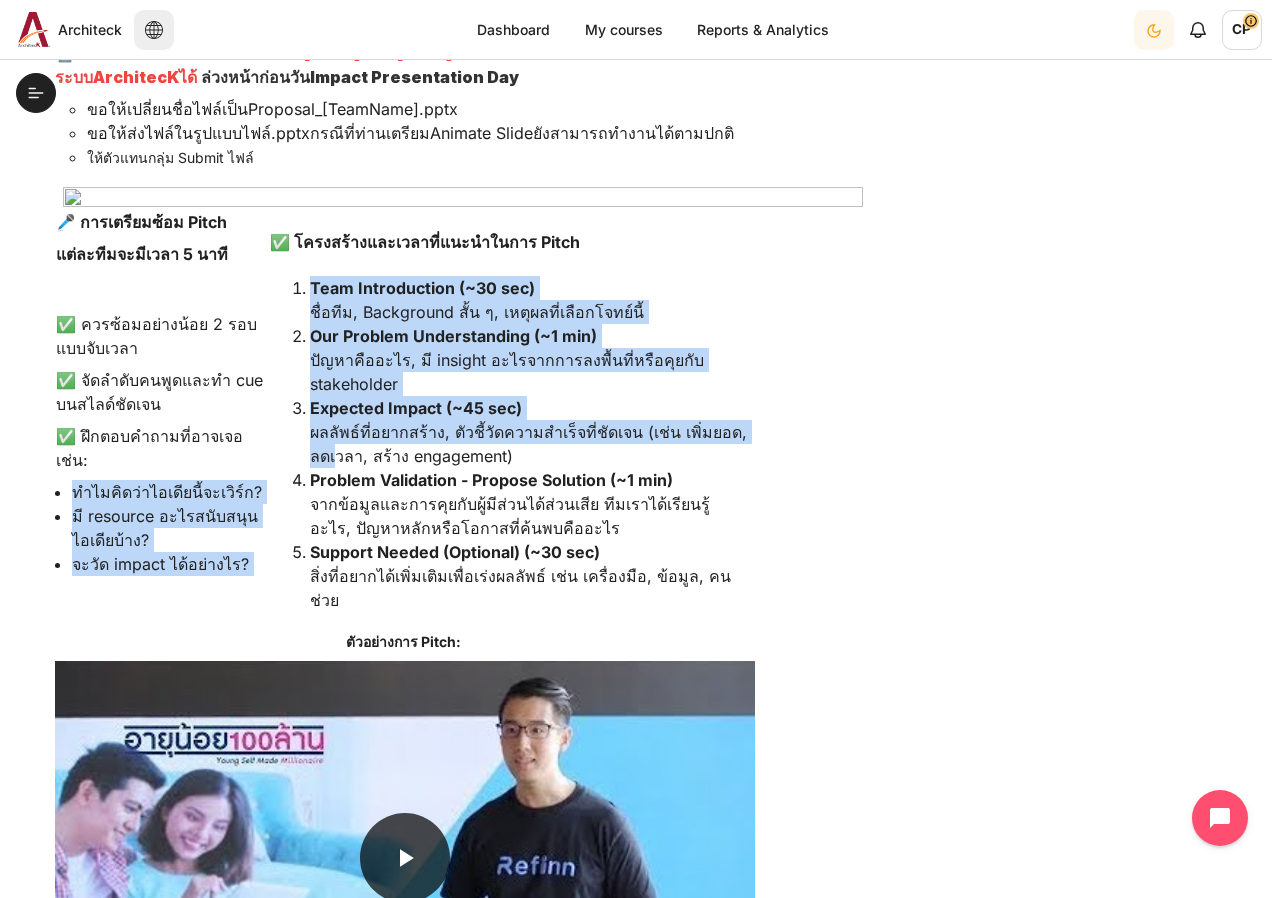 drag, startPoint x: 281, startPoint y: 465, endPoint x: 196, endPoint y: 501, distance: 92.309265 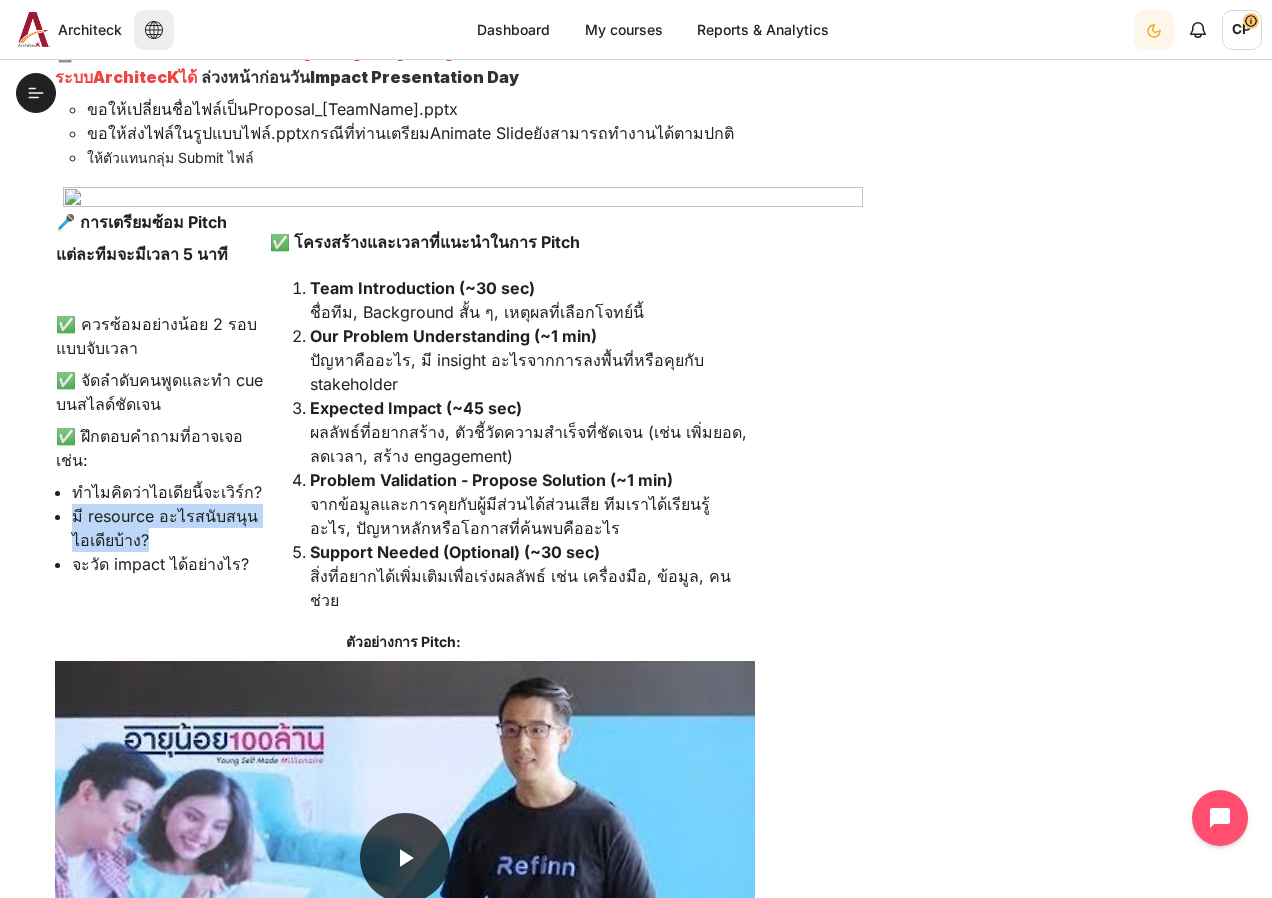 drag, startPoint x: 68, startPoint y: 490, endPoint x: 158, endPoint y: 514, distance: 93.14505 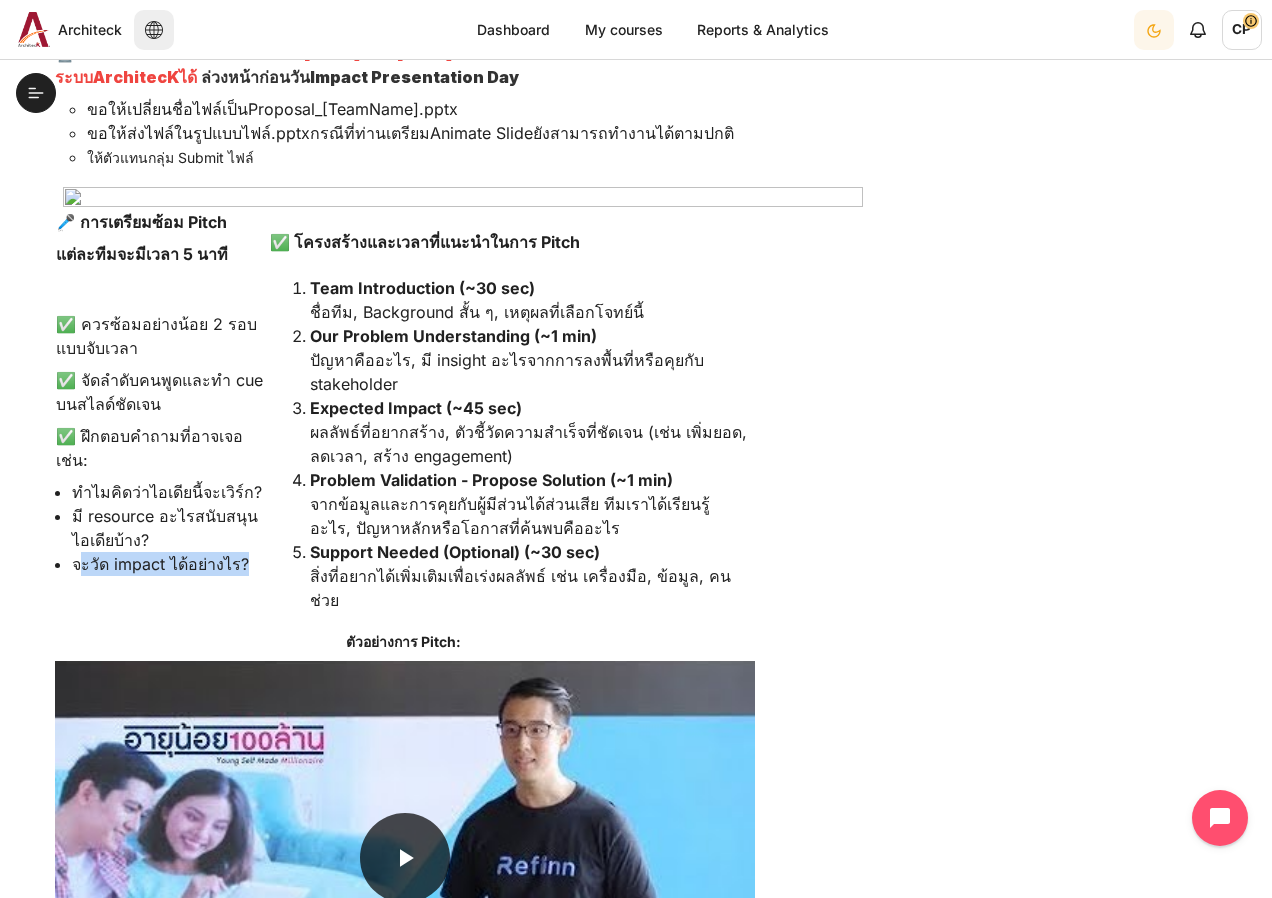 drag, startPoint x: 77, startPoint y: 540, endPoint x: 246, endPoint y: 537, distance: 169.02663 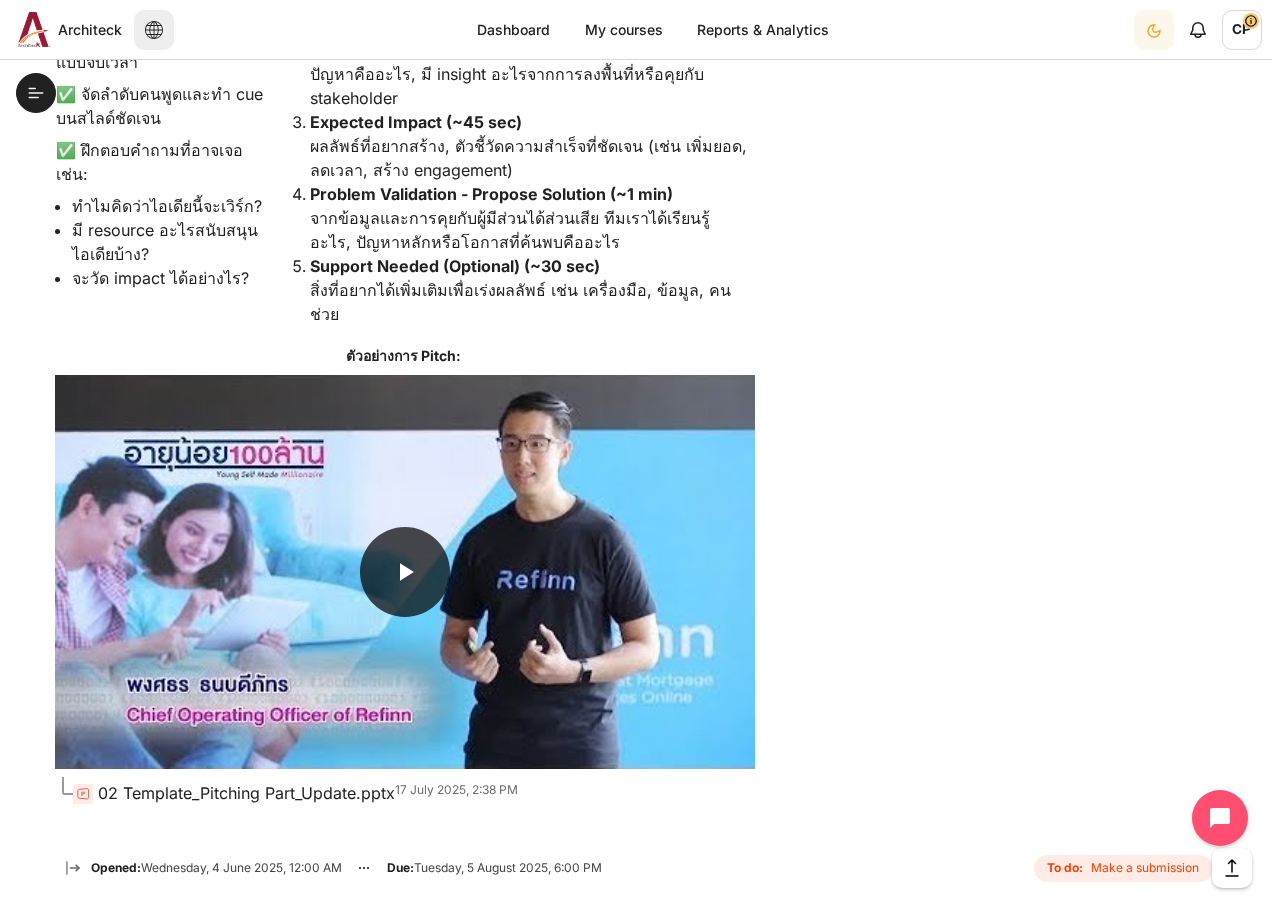 scroll, scrollTop: 1500, scrollLeft: 0, axis: vertical 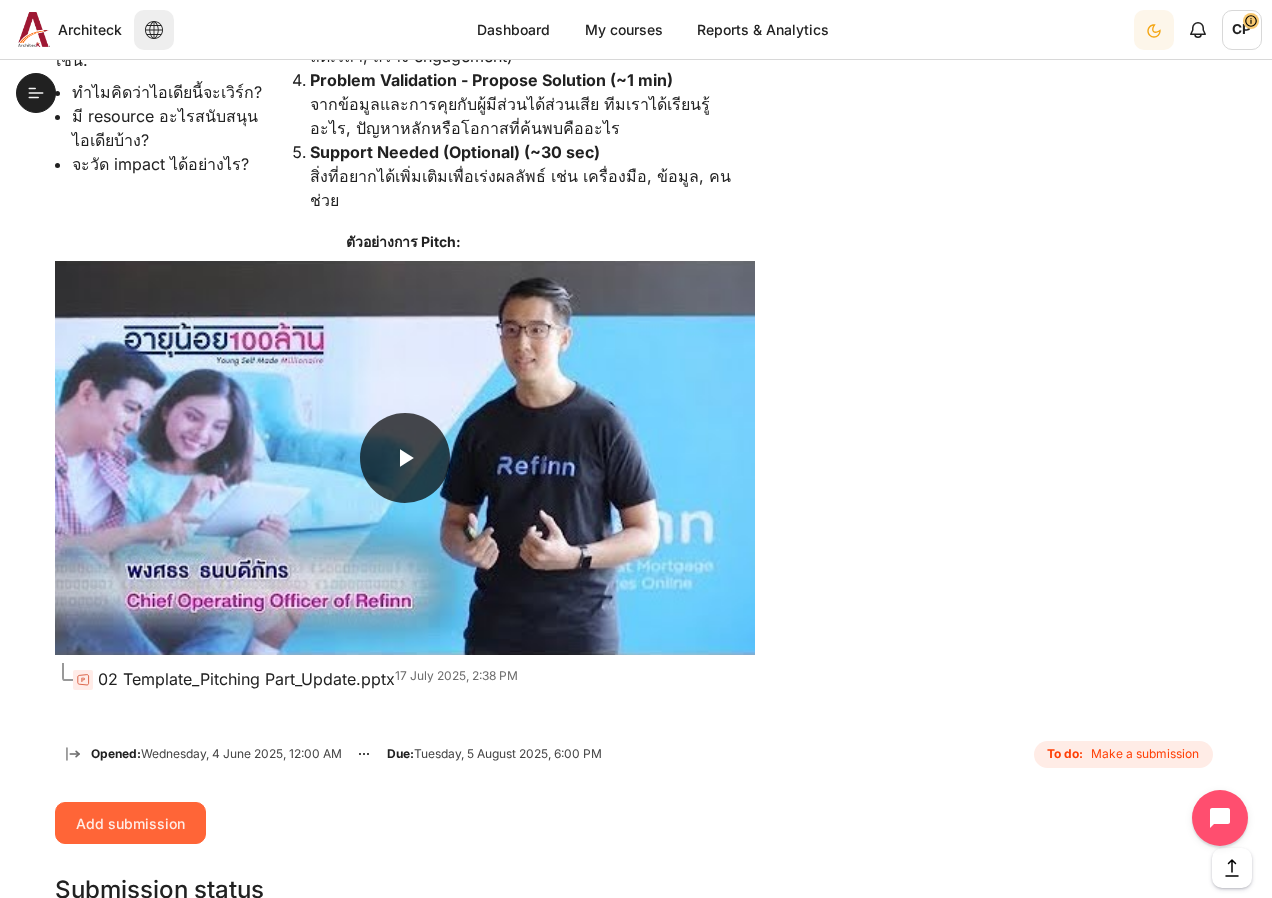 click on "Add submission" at bounding box center [130, 823] 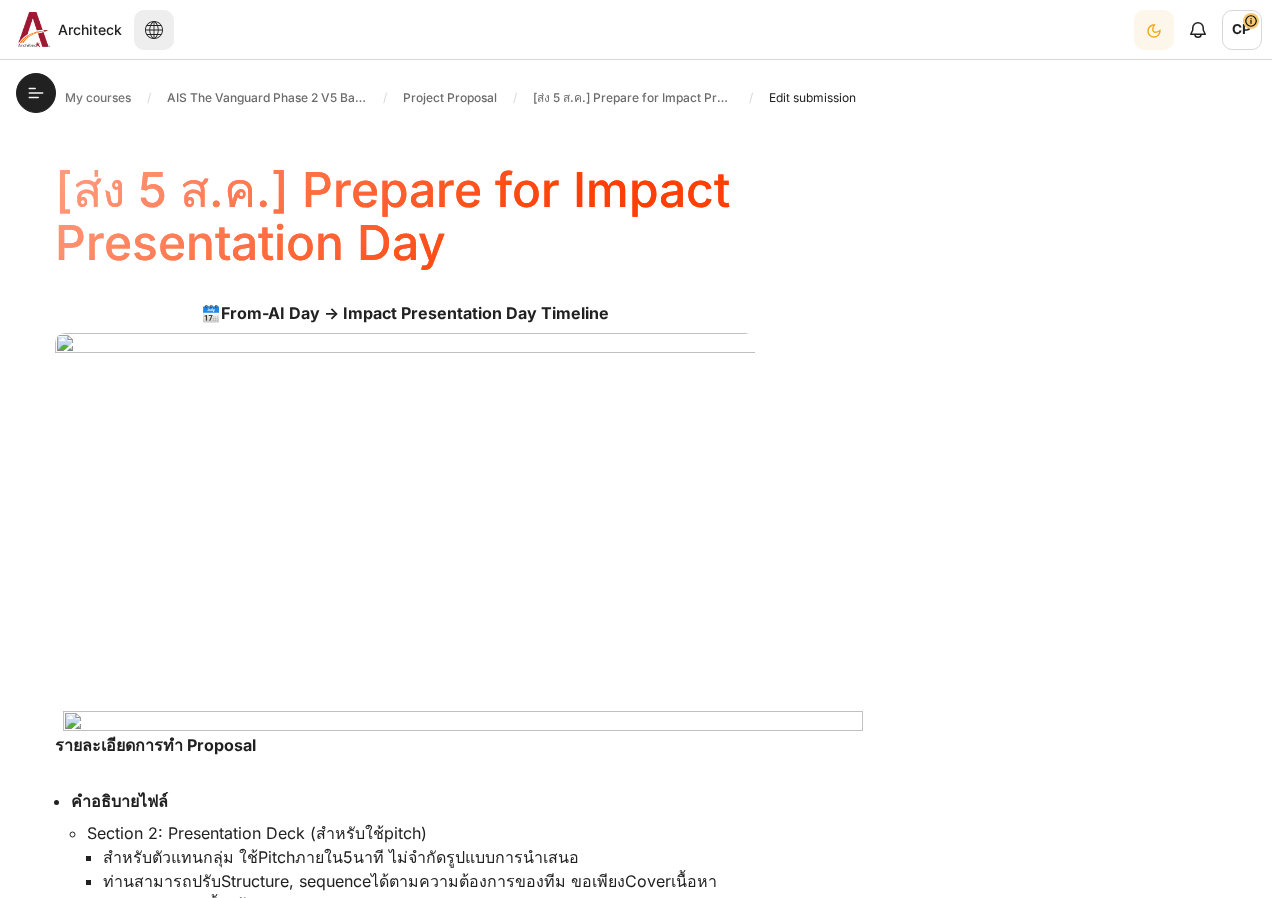 scroll, scrollTop: 0, scrollLeft: 0, axis: both 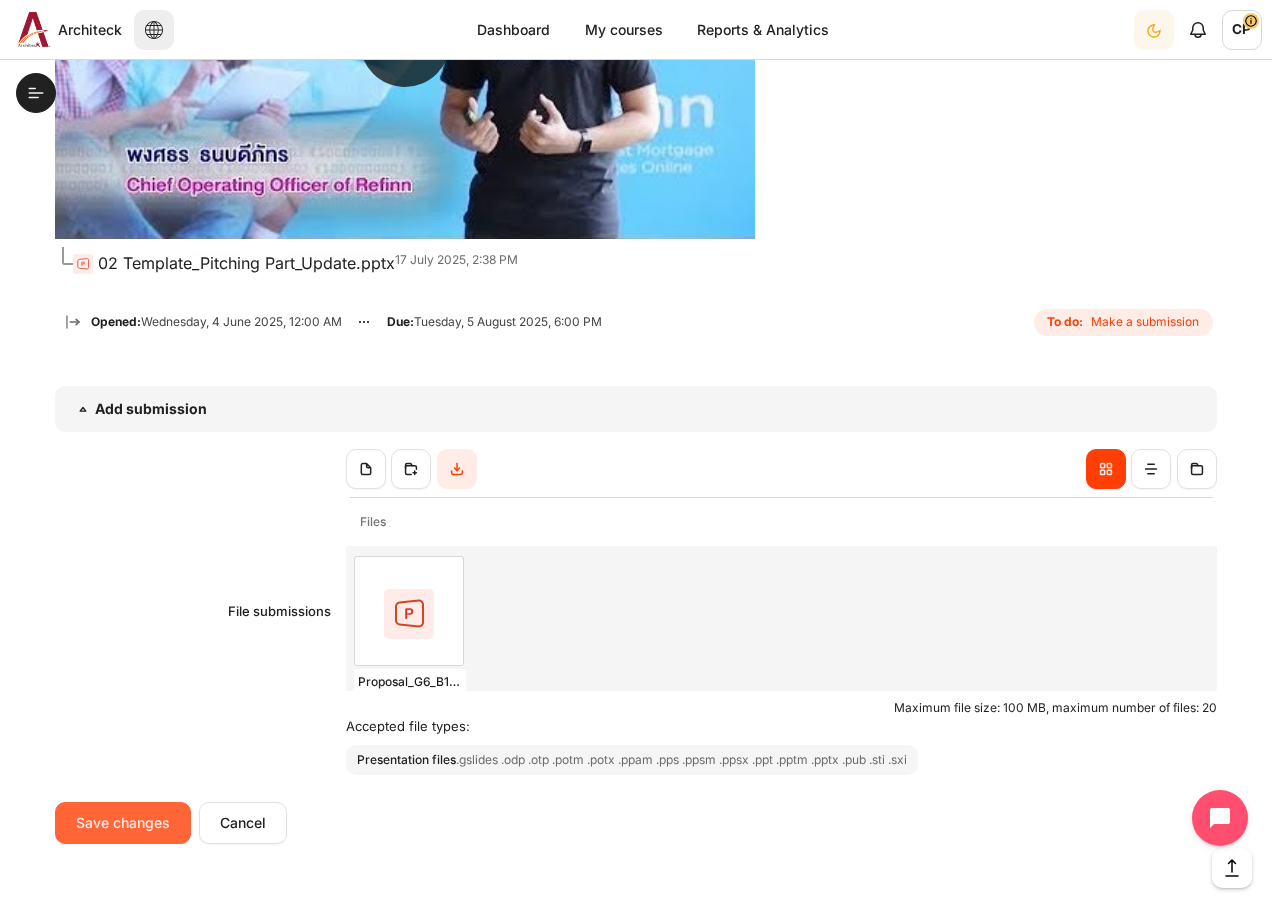click on "Save changes" at bounding box center (123, 823) 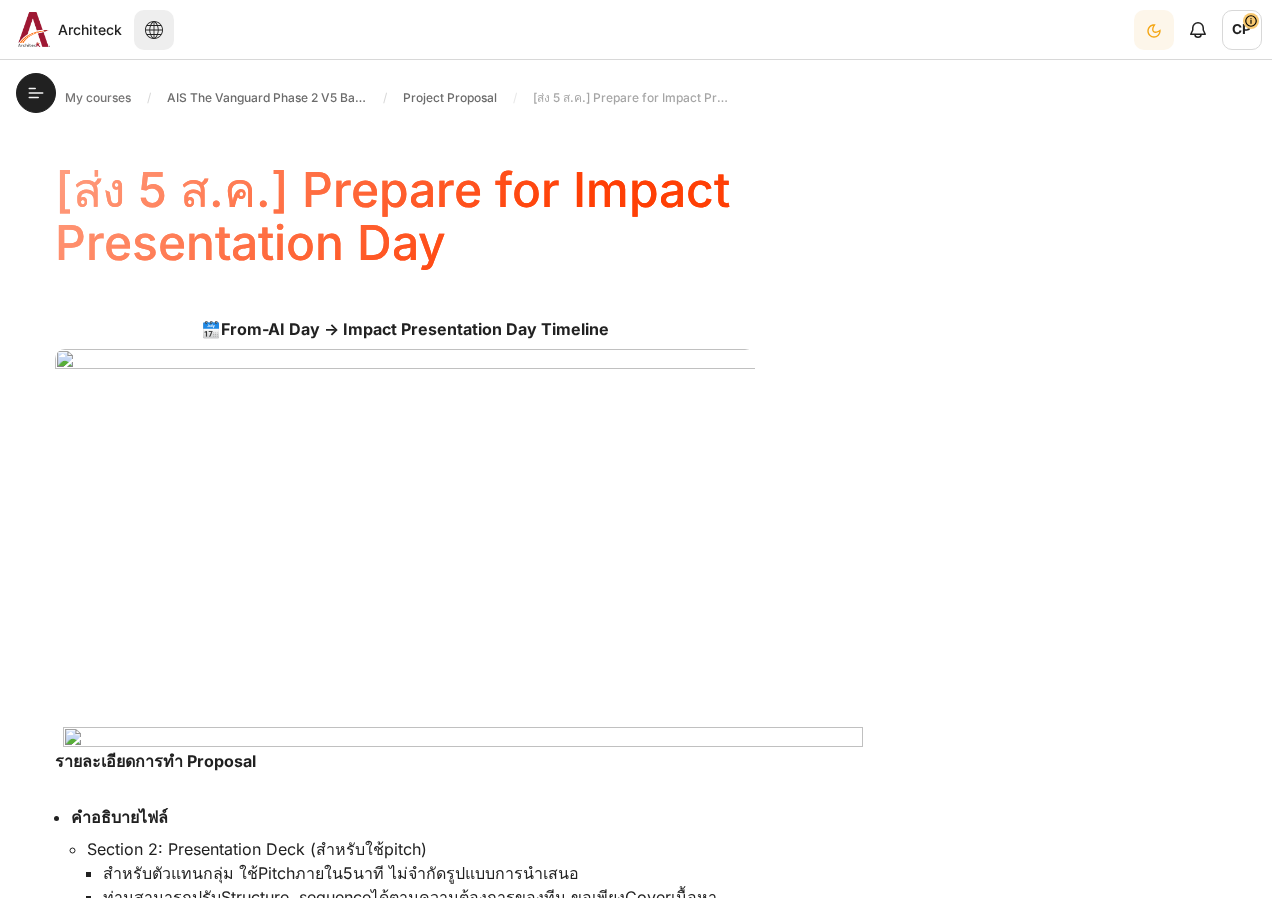 scroll, scrollTop: 0, scrollLeft: 0, axis: both 